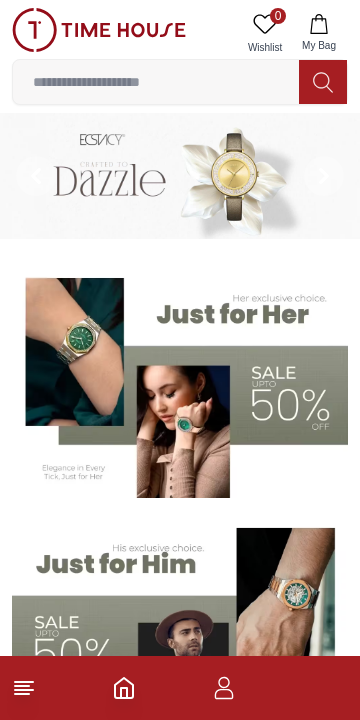 scroll, scrollTop: 0, scrollLeft: 0, axis: both 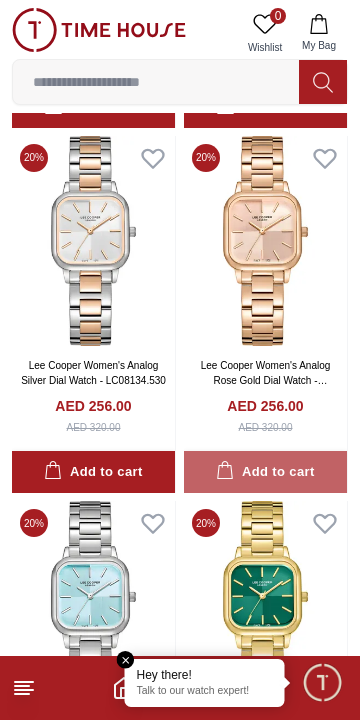 click on "Add to cart" at bounding box center (265, 472) 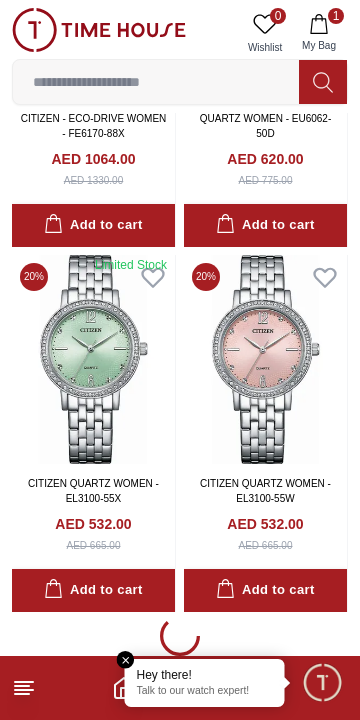 scroll, scrollTop: 10526, scrollLeft: 0, axis: vertical 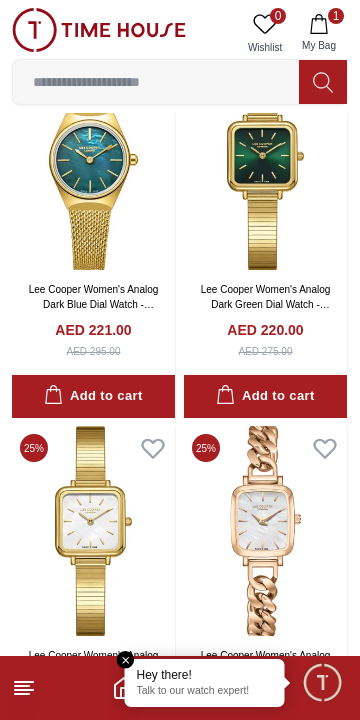 click 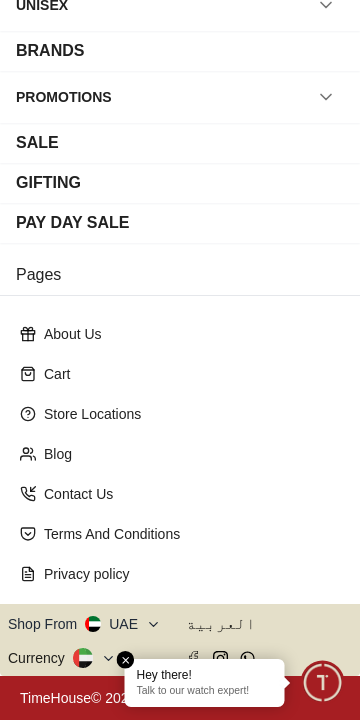 scroll, scrollTop: 0, scrollLeft: 0, axis: both 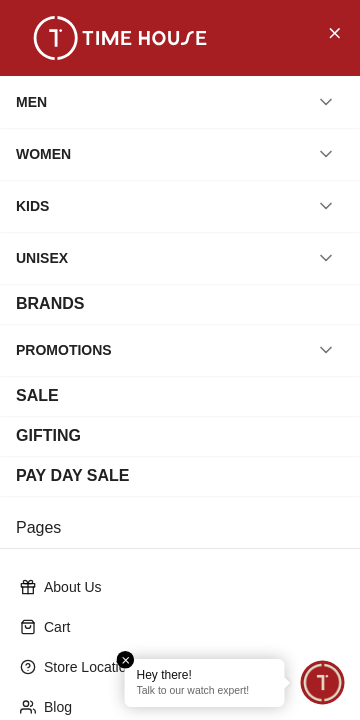 click on "WOMEN" at bounding box center [180, 154] 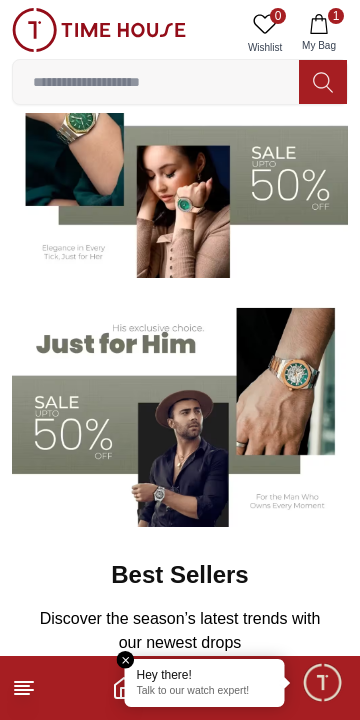 scroll, scrollTop: 222, scrollLeft: 0, axis: vertical 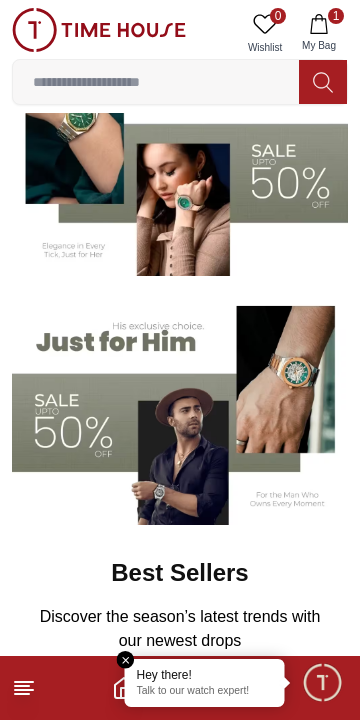 click at bounding box center [126, 660] 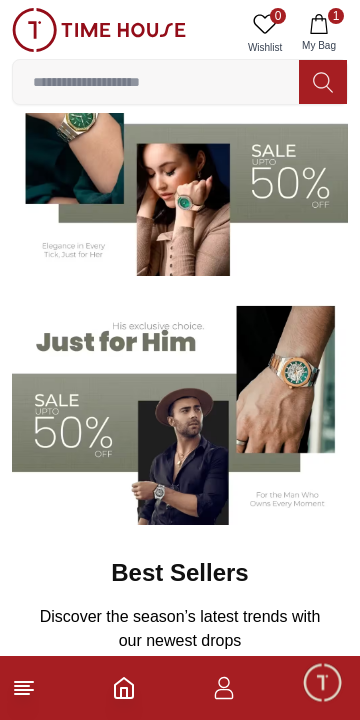 click 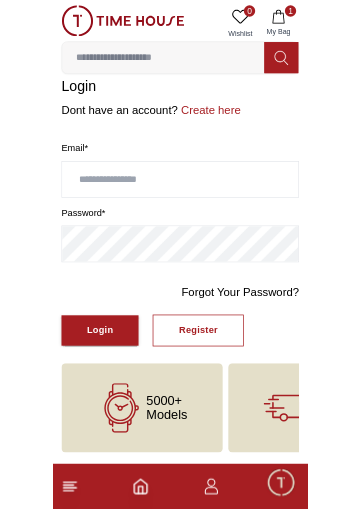 scroll, scrollTop: 0, scrollLeft: 0, axis: both 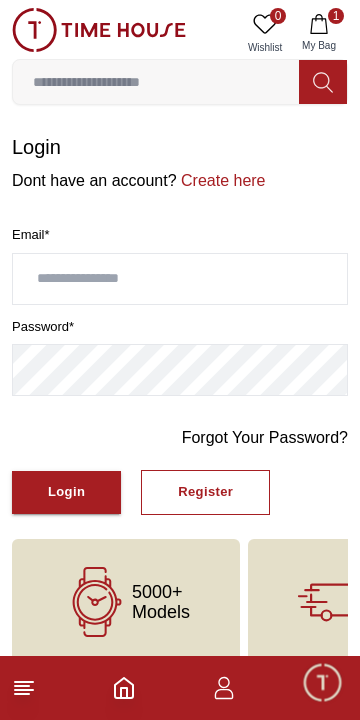 click on "Register" at bounding box center (205, 492) 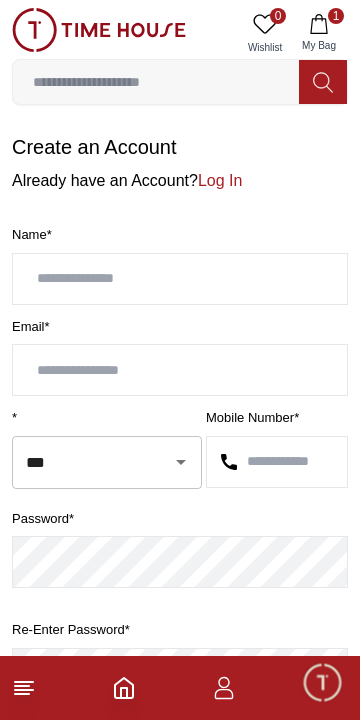 click 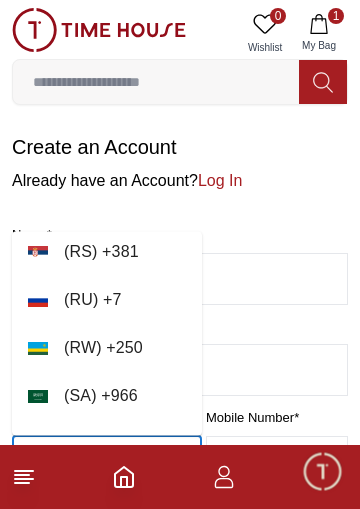 scroll, scrollTop: 9036, scrollLeft: 0, axis: vertical 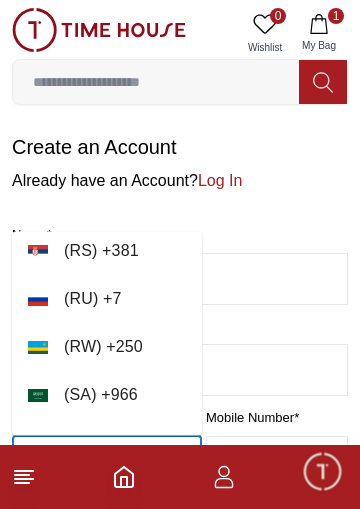click on "( SA ) + 966" at bounding box center (107, 396) 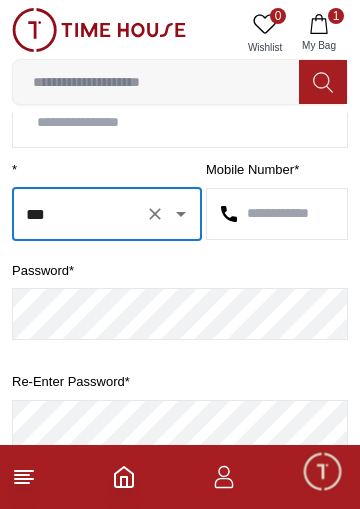 scroll, scrollTop: 248, scrollLeft: 0, axis: vertical 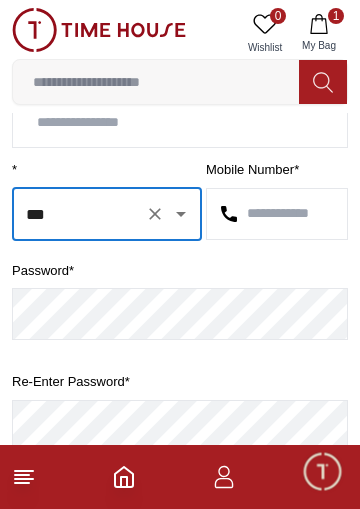 click at bounding box center (277, 214) 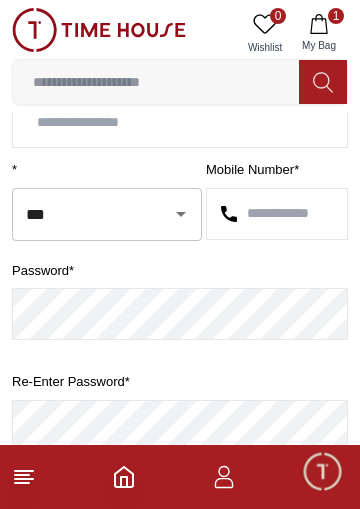 paste on "**********" 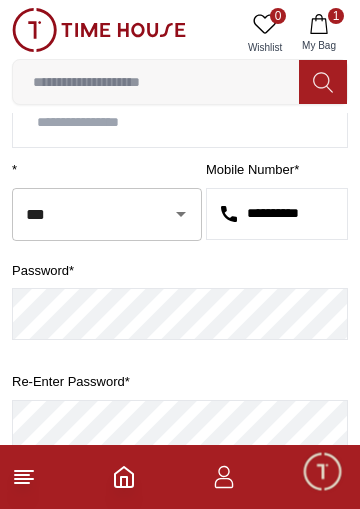 scroll, scrollTop: 0, scrollLeft: 0, axis: both 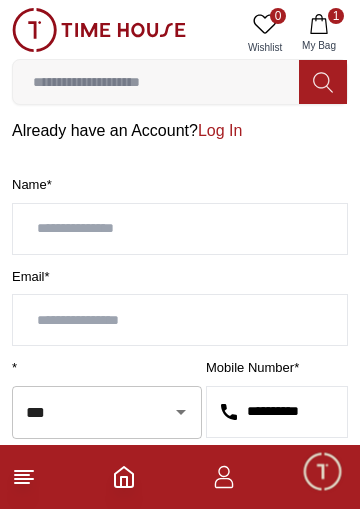type on "**********" 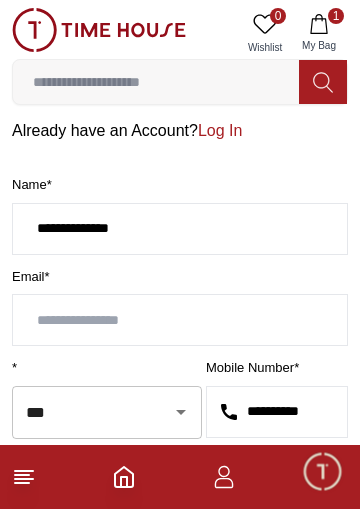 type on "**********" 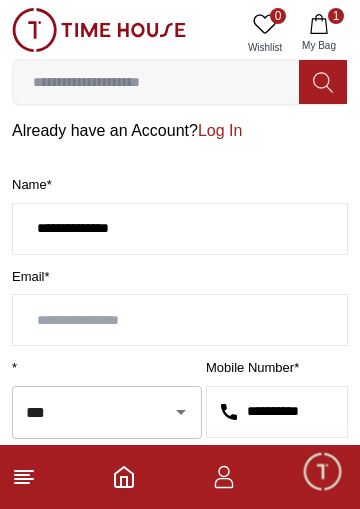 click at bounding box center [180, 320] 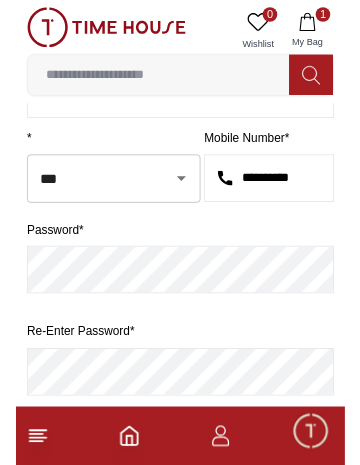 scroll, scrollTop: 279, scrollLeft: 0, axis: vertical 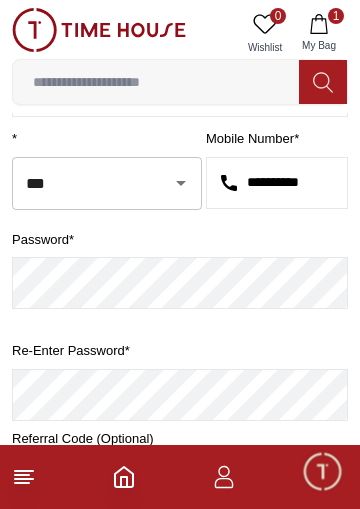 type on "**********" 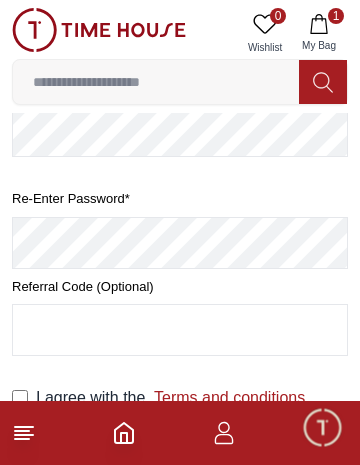 scroll, scrollTop: 431, scrollLeft: 0, axis: vertical 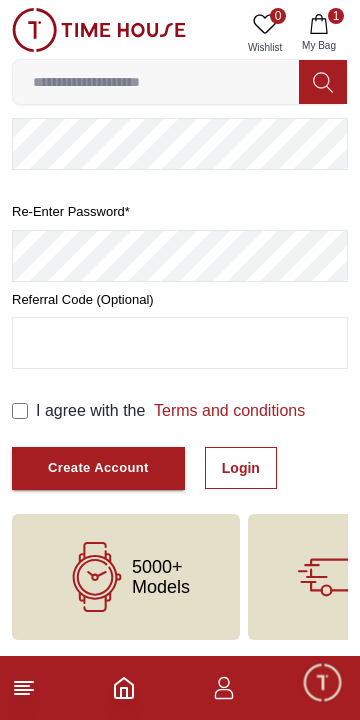 click on "Create Account" at bounding box center (98, 468) 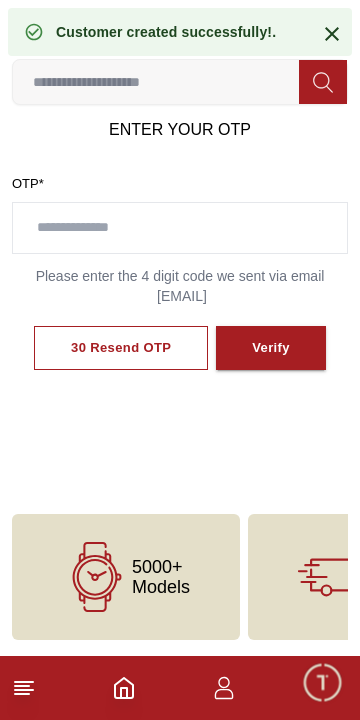 scroll, scrollTop: 0, scrollLeft: 0, axis: both 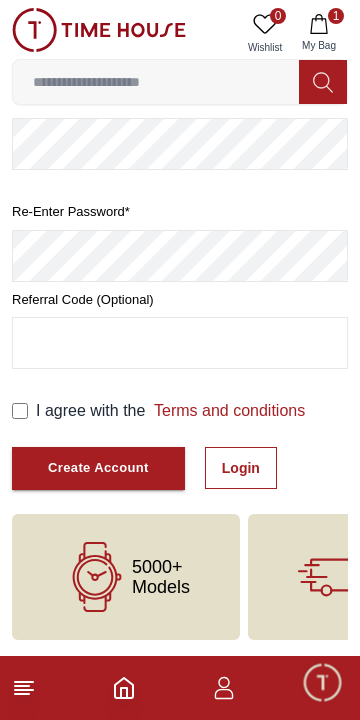 click 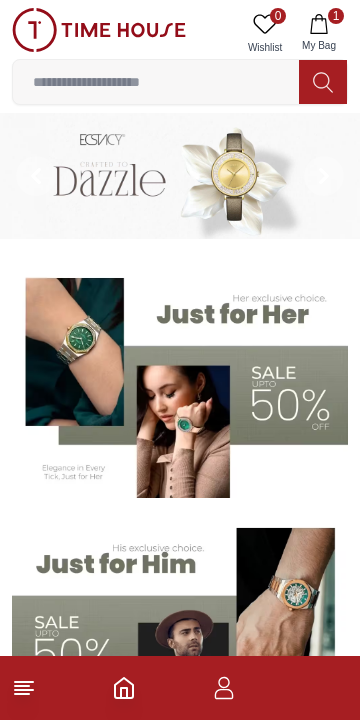 scroll, scrollTop: 0, scrollLeft: 0, axis: both 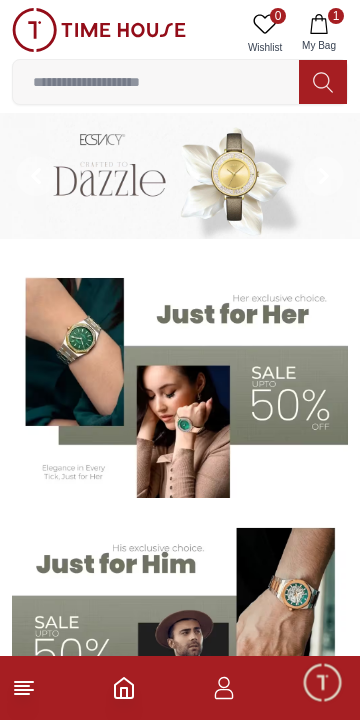 click at bounding box center [180, 381] 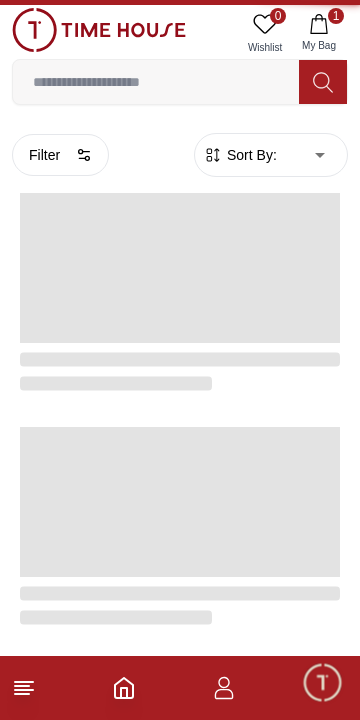 click at bounding box center [180, 369] 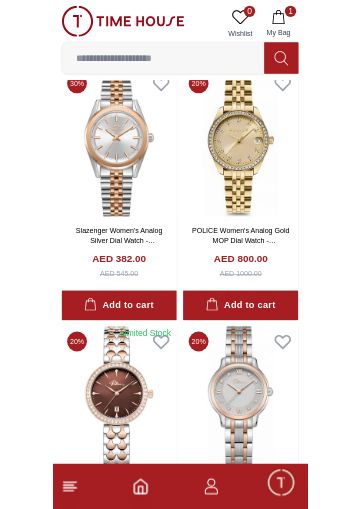 scroll, scrollTop: 0, scrollLeft: 0, axis: both 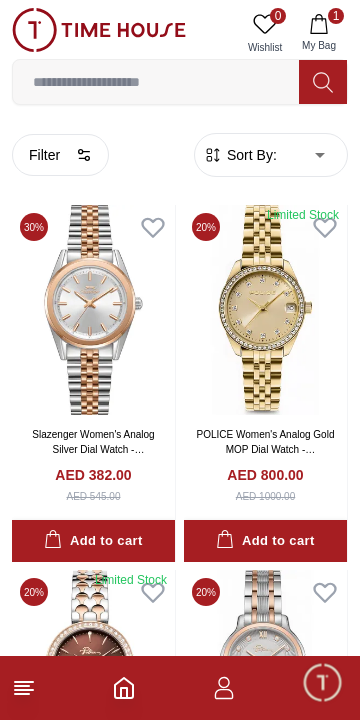 click at bounding box center [156, 82] 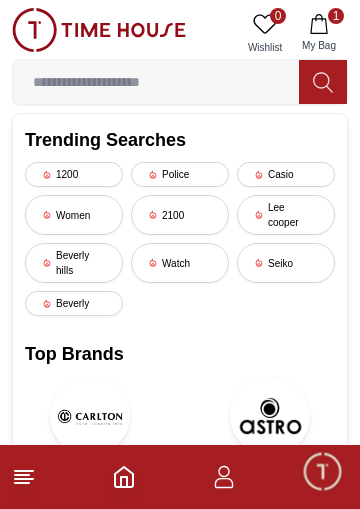 click on "Seiko" at bounding box center [286, 263] 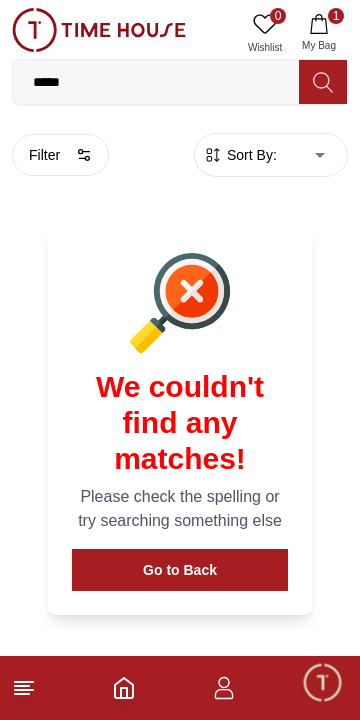 click on "Go to Back" at bounding box center (180, 570) 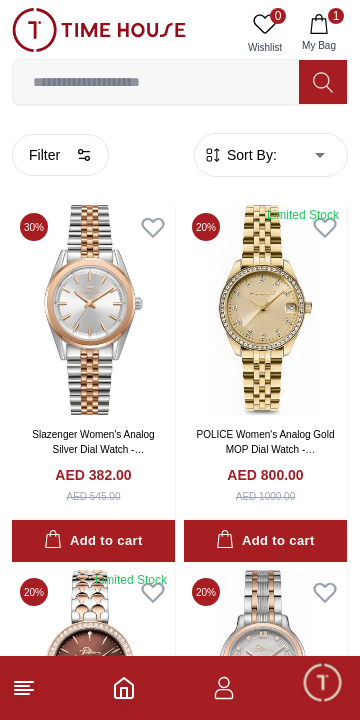 click at bounding box center (156, 82) 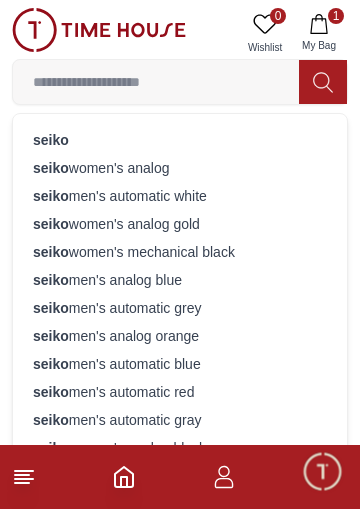 click on "seiko  women's analog" at bounding box center [180, 168] 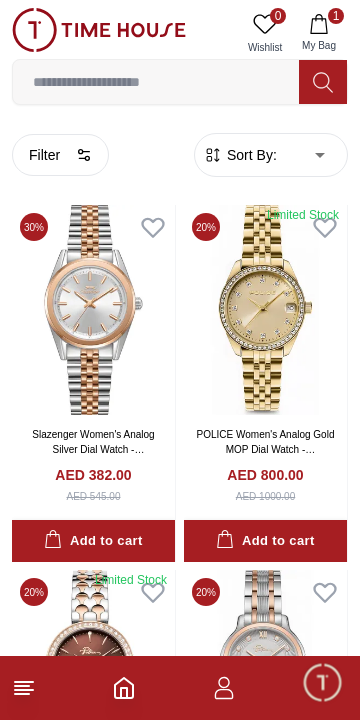 click on "Filter 654   Results Found Sort By: ​ ****** ​" at bounding box center (180, 155) 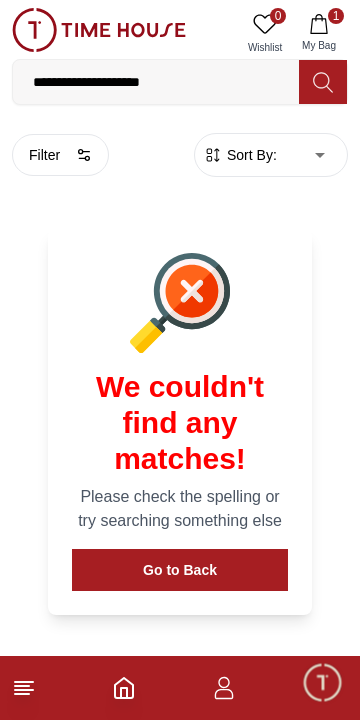 click on "**********" at bounding box center (156, 82) 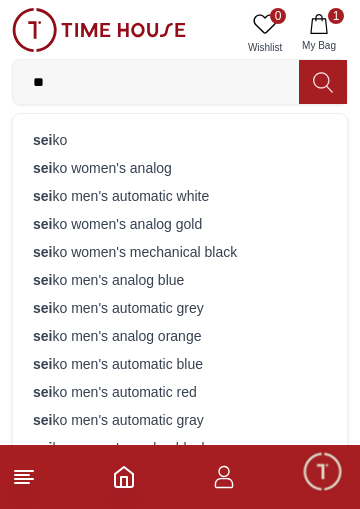 type on "*" 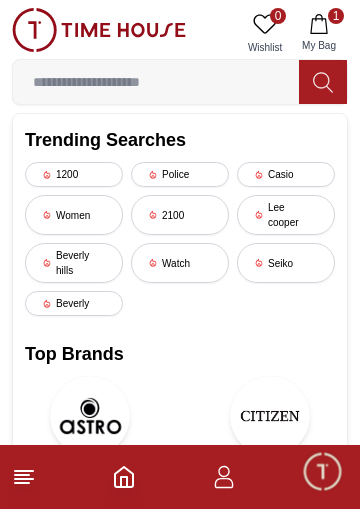 type 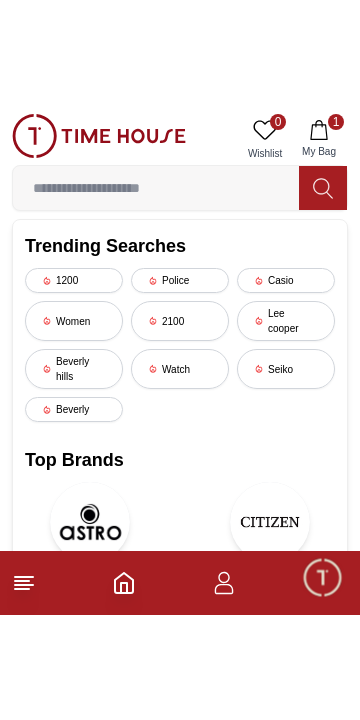 scroll, scrollTop: 129, scrollLeft: 0, axis: vertical 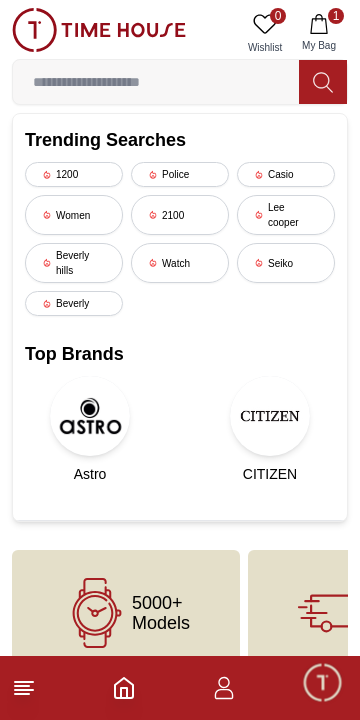 click at bounding box center (270, 416) 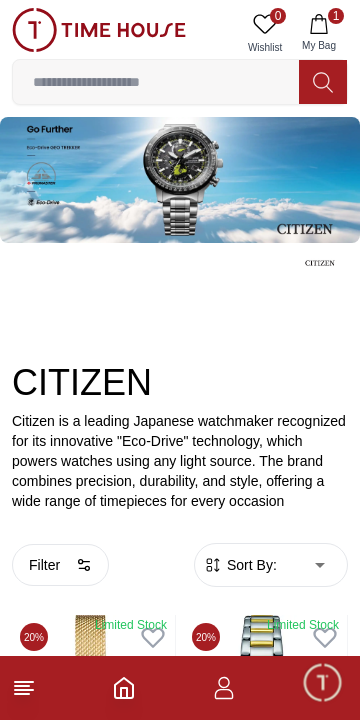scroll, scrollTop: 0, scrollLeft: 0, axis: both 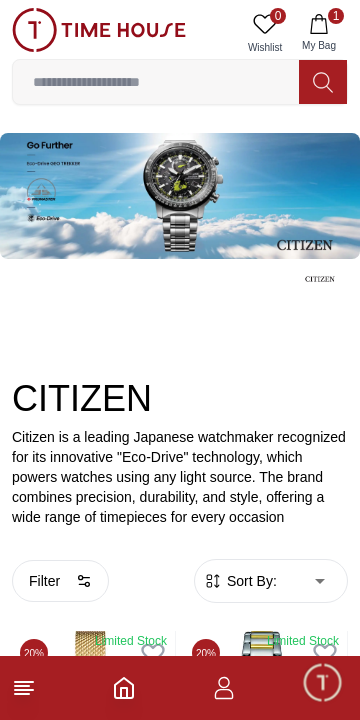 click on "Filter" at bounding box center [60, 581] 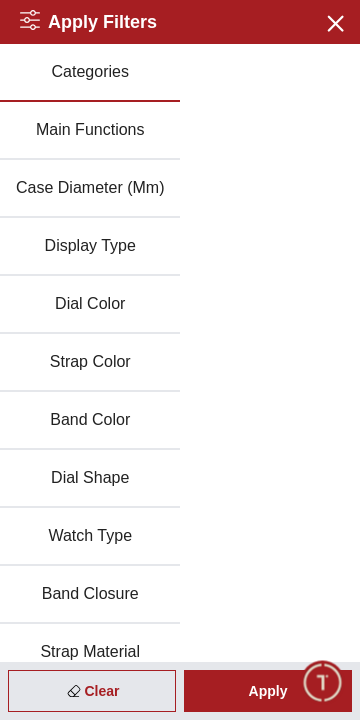 click on "Clear" at bounding box center (92, 691) 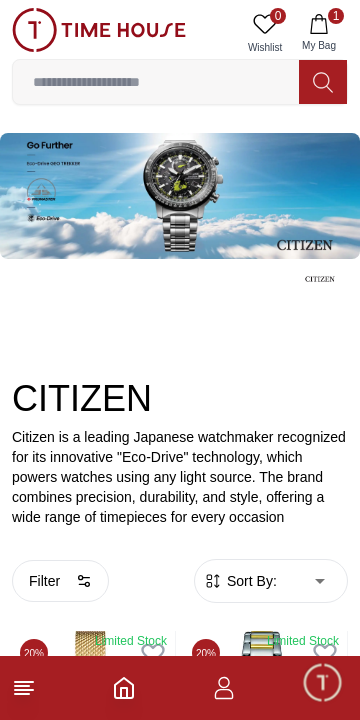 click on "100% Genuine products with International Warranty Shop From UAE | العربية |     Currency    | 0 Wishlist 1 My Bag Trending Searches 1200 Police Casio Women 2100 Lee cooper Beverly hills Watch Seiko Beverly Top Brands Quantum Carlton Astro CITIZEN Help Our Stores My Account 0 Wishlist 1 My Bag Home Citizen CITIZEN Citizen is a leading Japanese watchmaker recognized for its innovative "Eco-Drive" technology, which powers watches using any light source. The brand combines precision, durability, and style, offering a wide range of timepieces for every occasion    Filter By Main Functions 1/1 second units chronograph 60 minute timing, 24 hrs display, Date display Date Display, Eco-Drive (recharged by any light source; No need to change battery), Insufficient Charge Warning Function, Overcharge Prevention Function Day and Date display Eco-Drive (recharged by any light source; No need to change battery), Insufficient Charge Warning Function, Overcharge Prevention Function  Small second hand 26mm 1" at bounding box center (180, 2232) 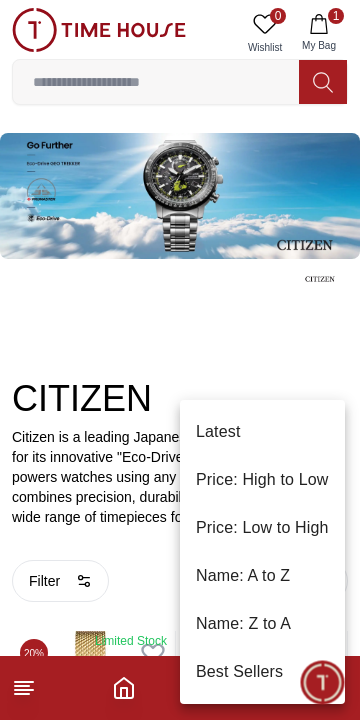 click on "Price: High to Low" at bounding box center [262, 480] 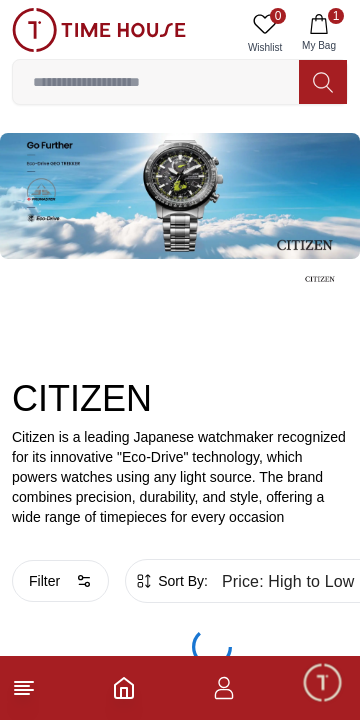 click on "100% Genuine products with International Warranty Shop From UAE | العربية |     Currency    | 0 Wishlist 1 My Bag Trending Searches 1200 Police Casio Women 2100 Lee cooper Beverly hills Watch Seiko Beverly Top Brands Quantum Carlton Astro CITIZEN Help Our Stores My Account 0 Wishlist 1 My Bag Home Citizen CITIZEN Citizen is a leading Japanese watchmaker recognized for its innovative "Eco-Drive" technology, which powers watches using any light source. The brand combines precision, durability, and style, offering a wide range of timepieces for every occasion    Filter By Clear Main Functions 1/1 second units chronograph 60 minute timing, 24 hrs display, Date display Date Display, Eco-Drive (recharged by any light source; No need to change battery), Insufficient Charge Warning Function, Overcharge Prevention Function Day and Date display Eco-Drive (recharged by any light source; No need to change battery), Insufficient Charge Warning Function, Overcharge Prevention Function  Small second hand" at bounding box center (180, 412) 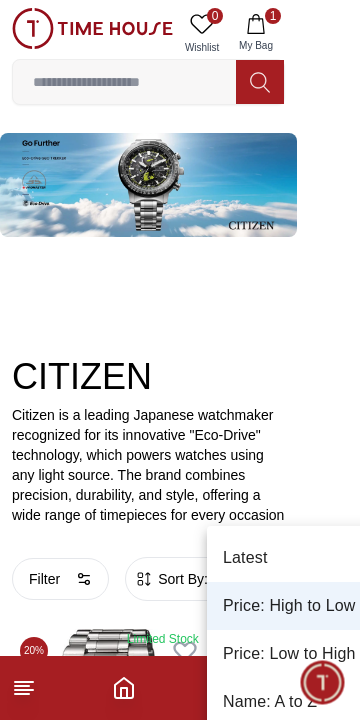click on "Price: Low to High" at bounding box center (304, 654) 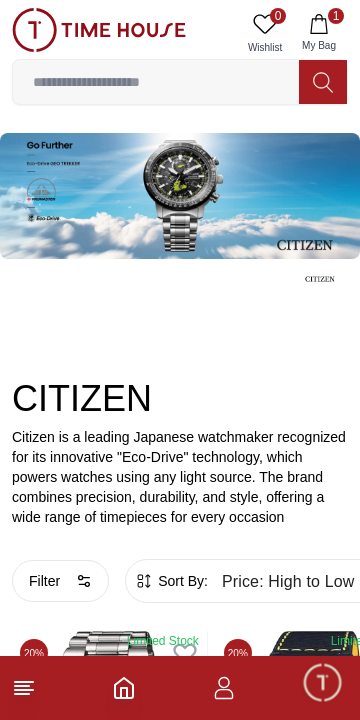 type on "*" 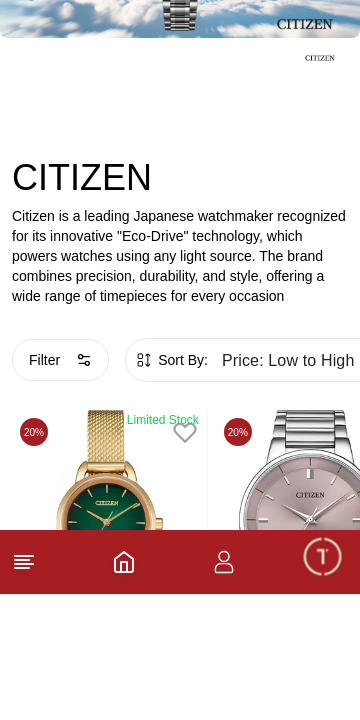 scroll, scrollTop: 98, scrollLeft: 0, axis: vertical 